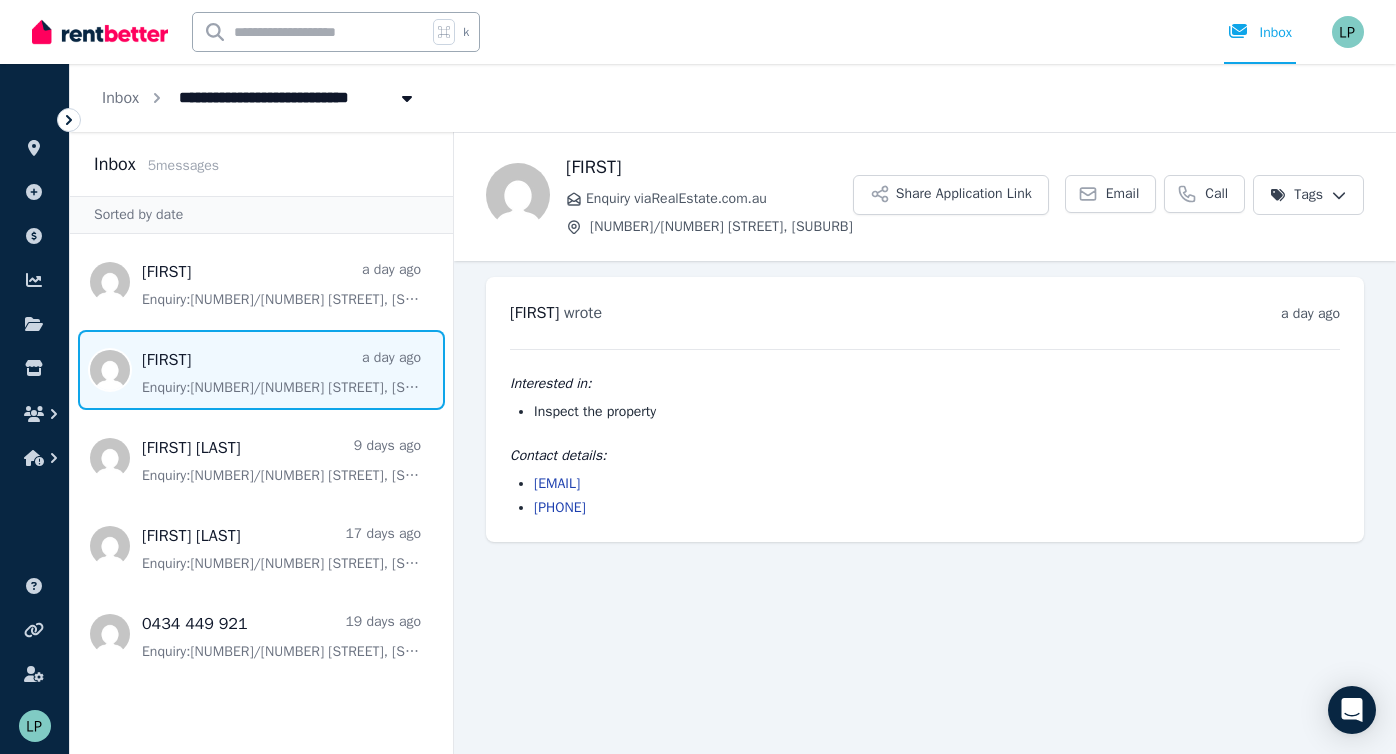 scroll, scrollTop: 0, scrollLeft: 0, axis: both 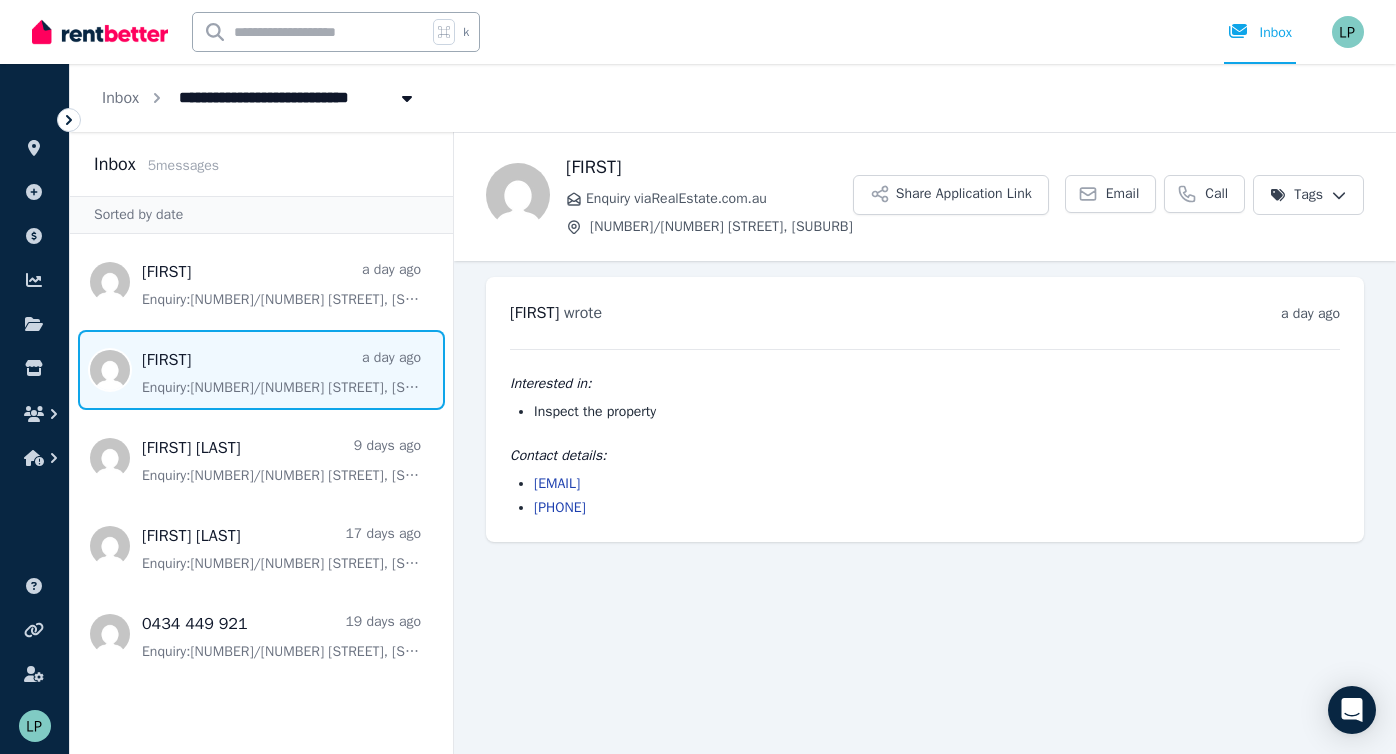 click at bounding box center (100, 32) 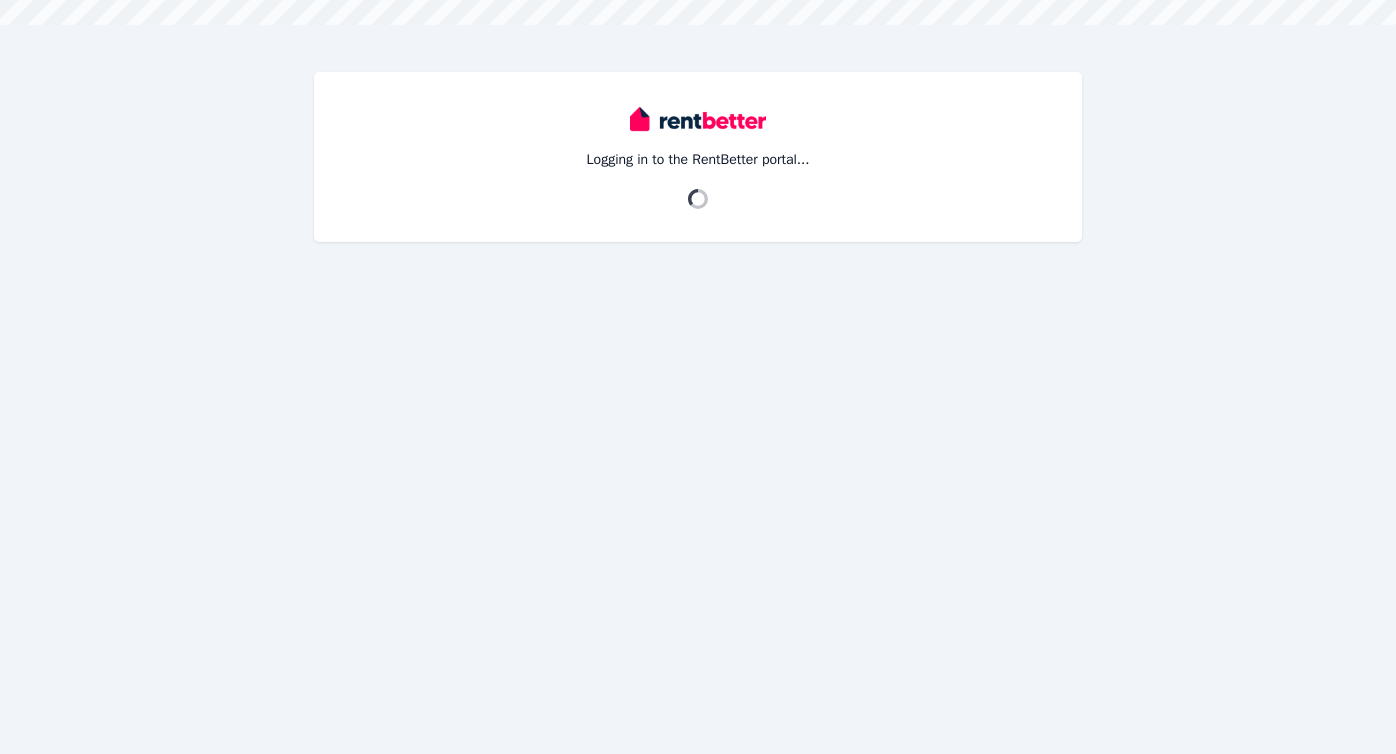 scroll, scrollTop: 0, scrollLeft: 0, axis: both 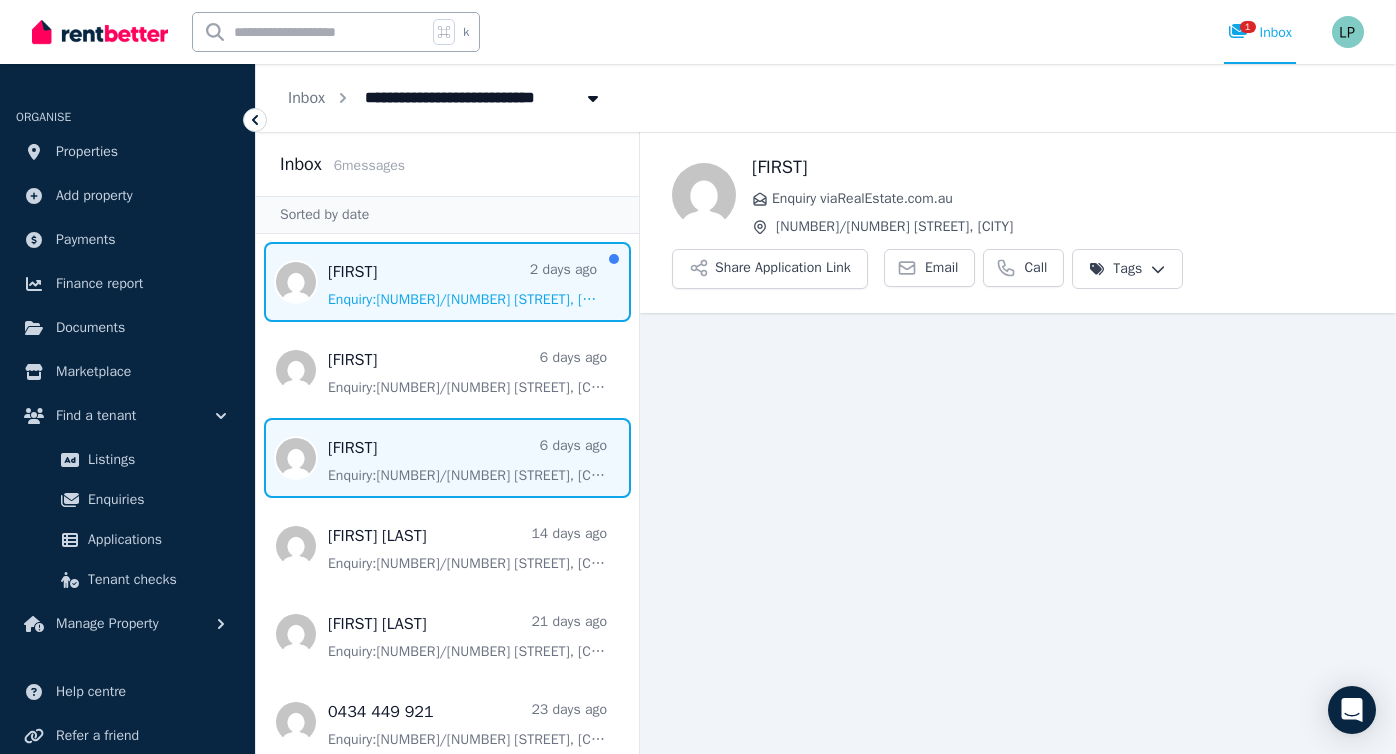 click at bounding box center [447, 282] 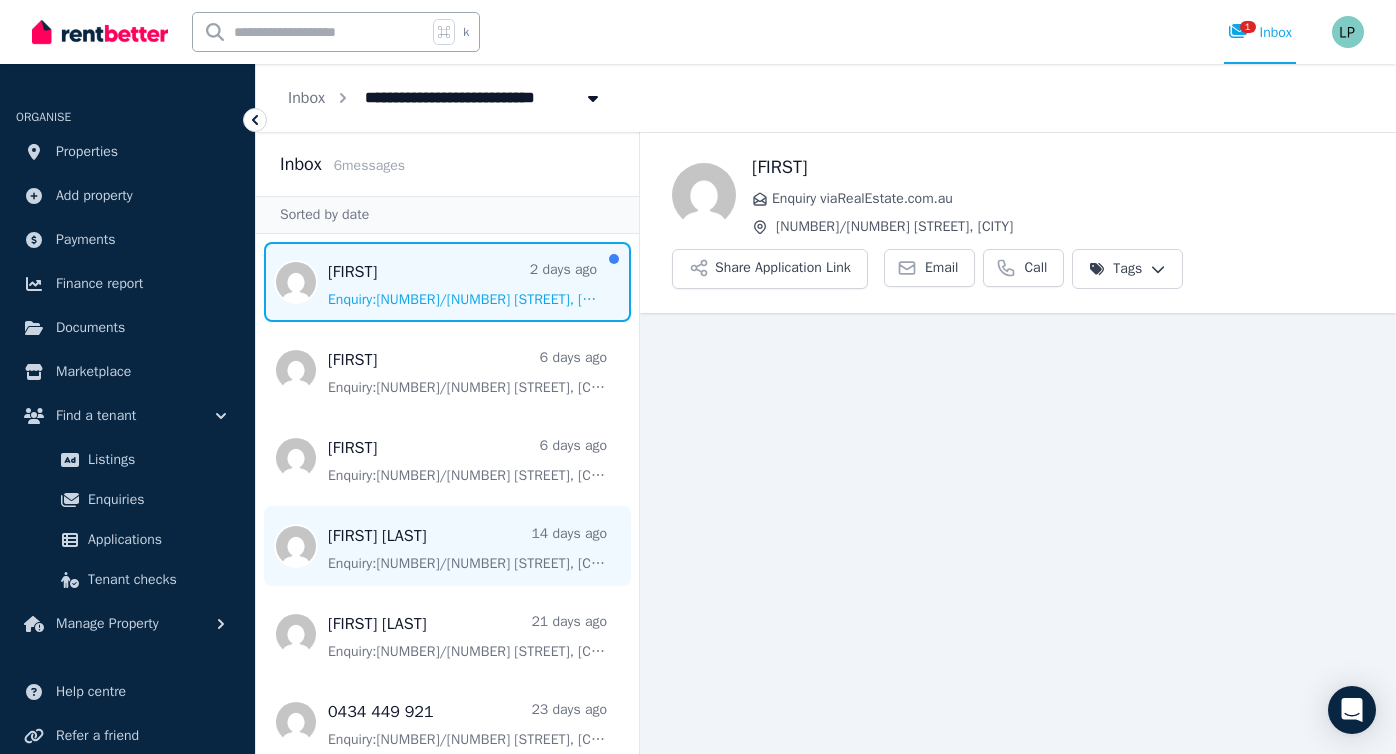 scroll, scrollTop: 16, scrollLeft: 0, axis: vertical 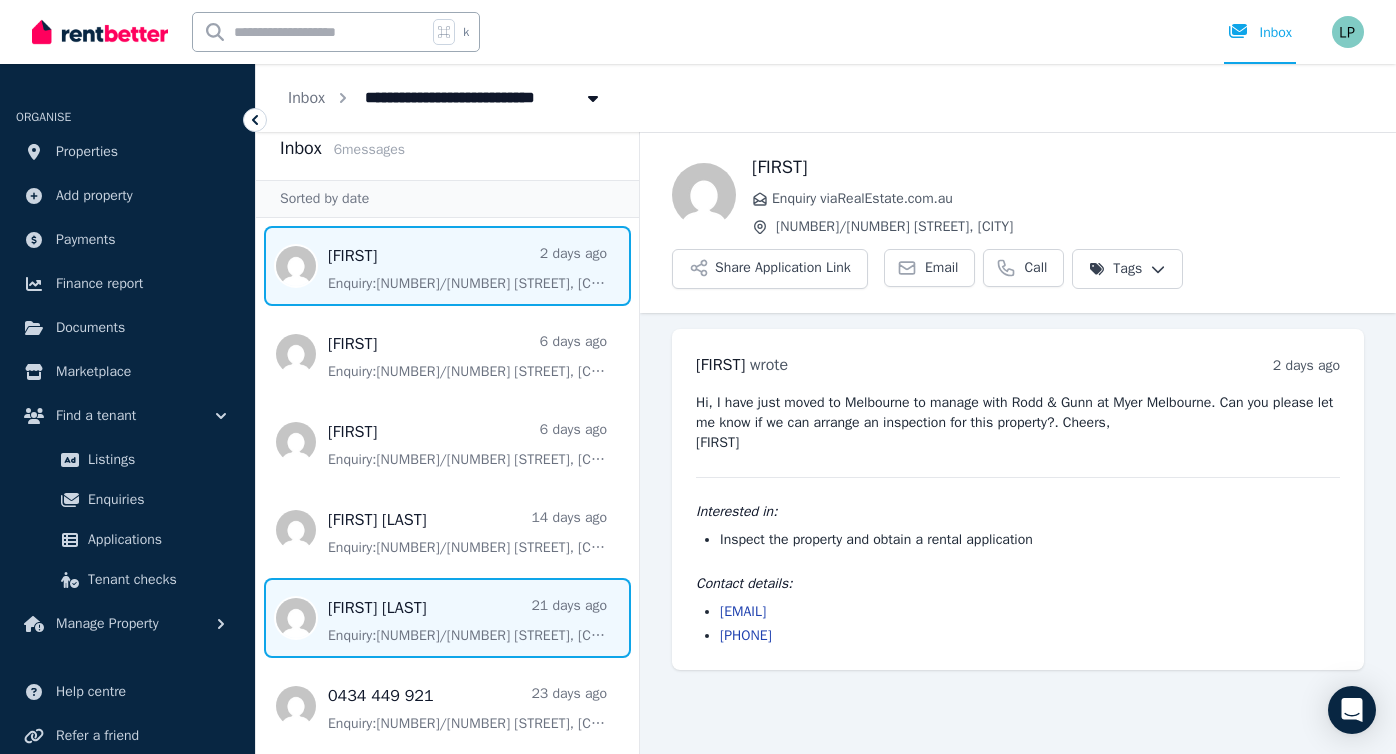 click at bounding box center [447, 618] 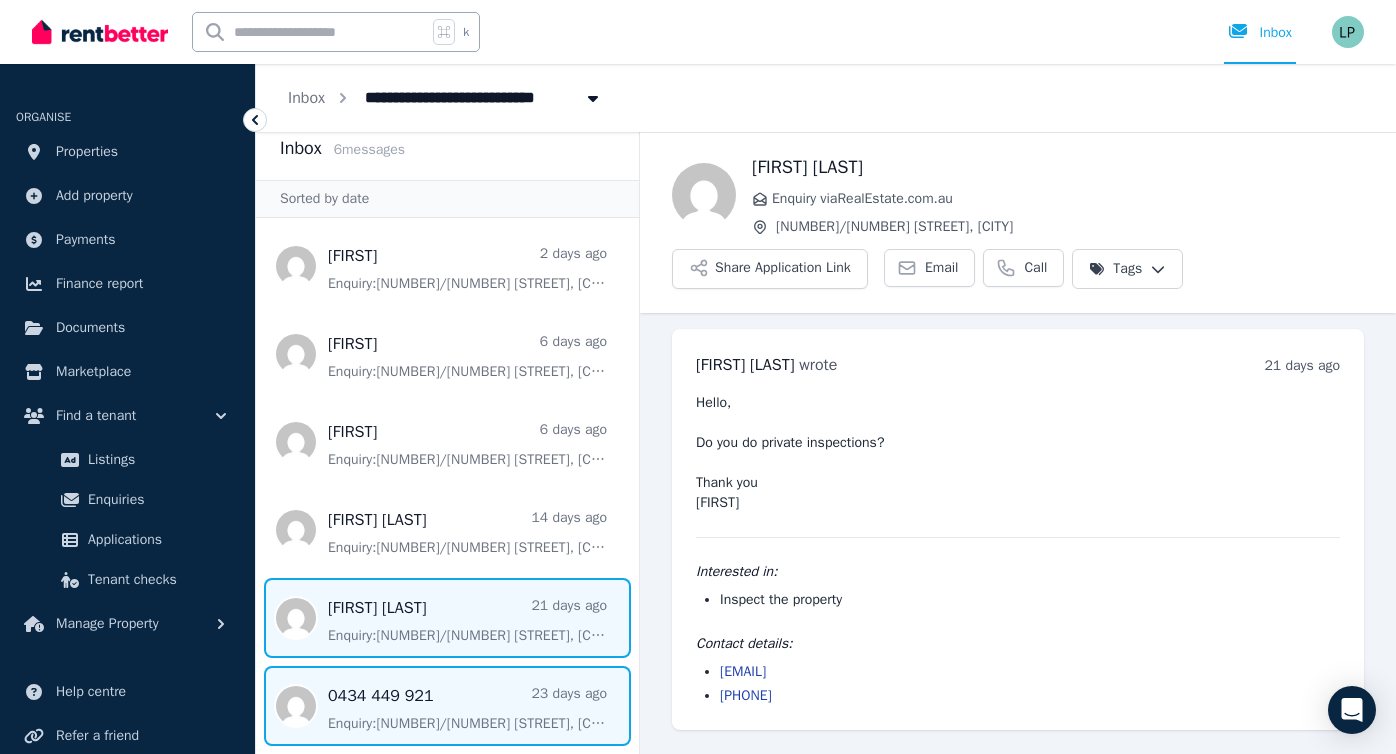 click at bounding box center (447, 706) 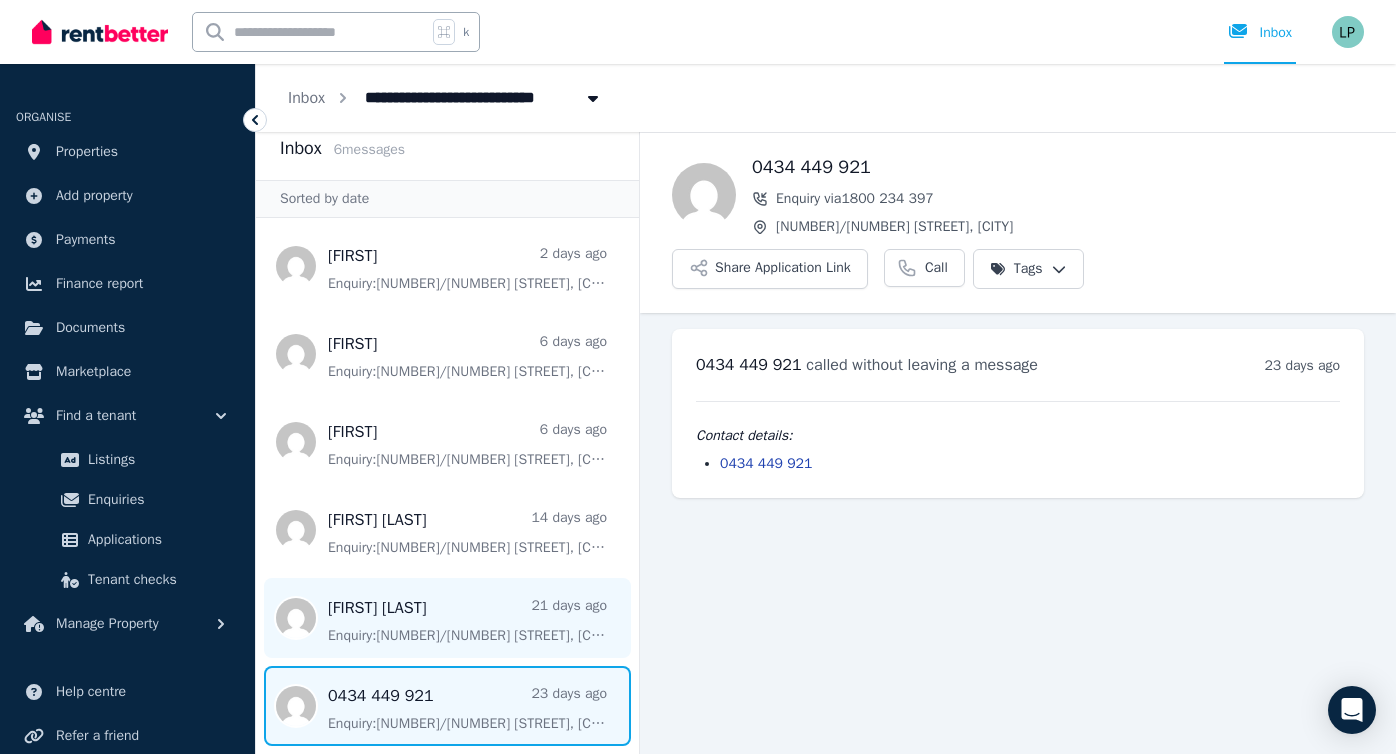 scroll, scrollTop: 0, scrollLeft: 0, axis: both 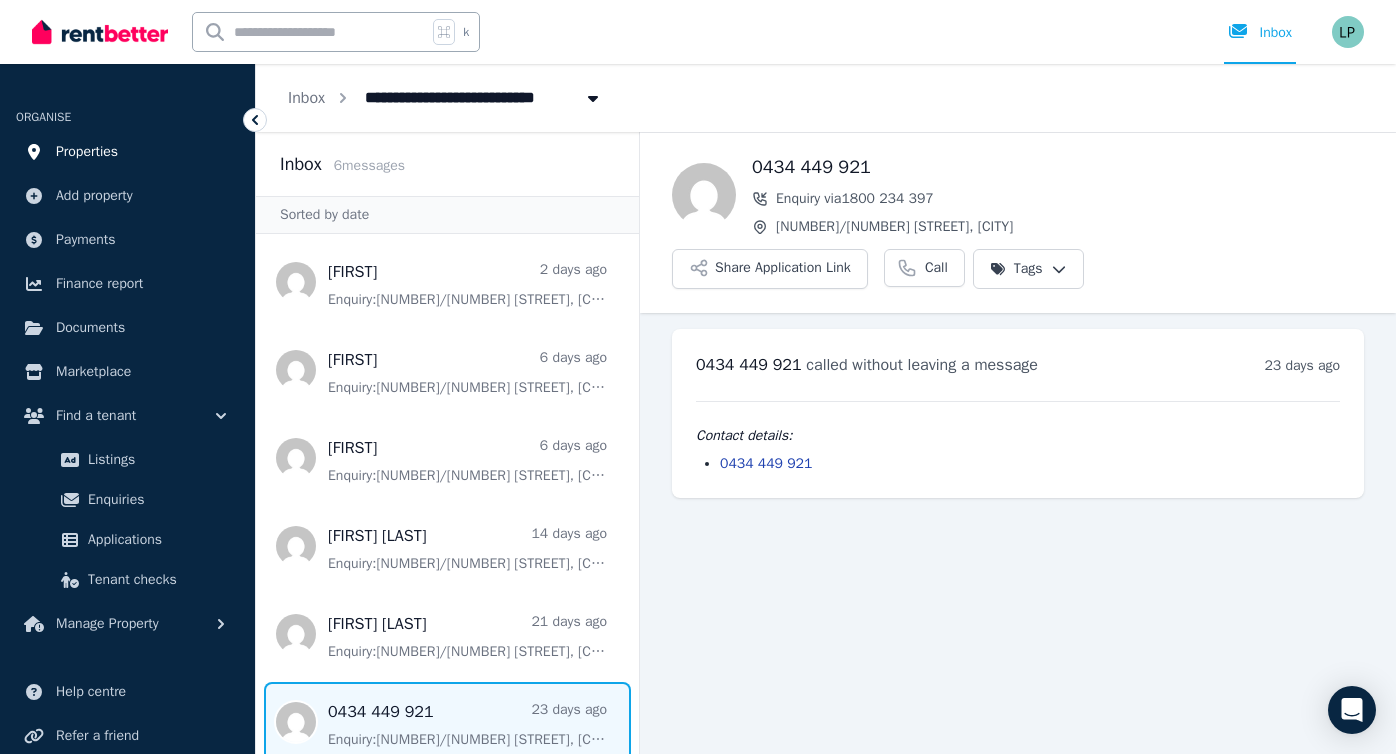 click on "Properties" at bounding box center [87, 152] 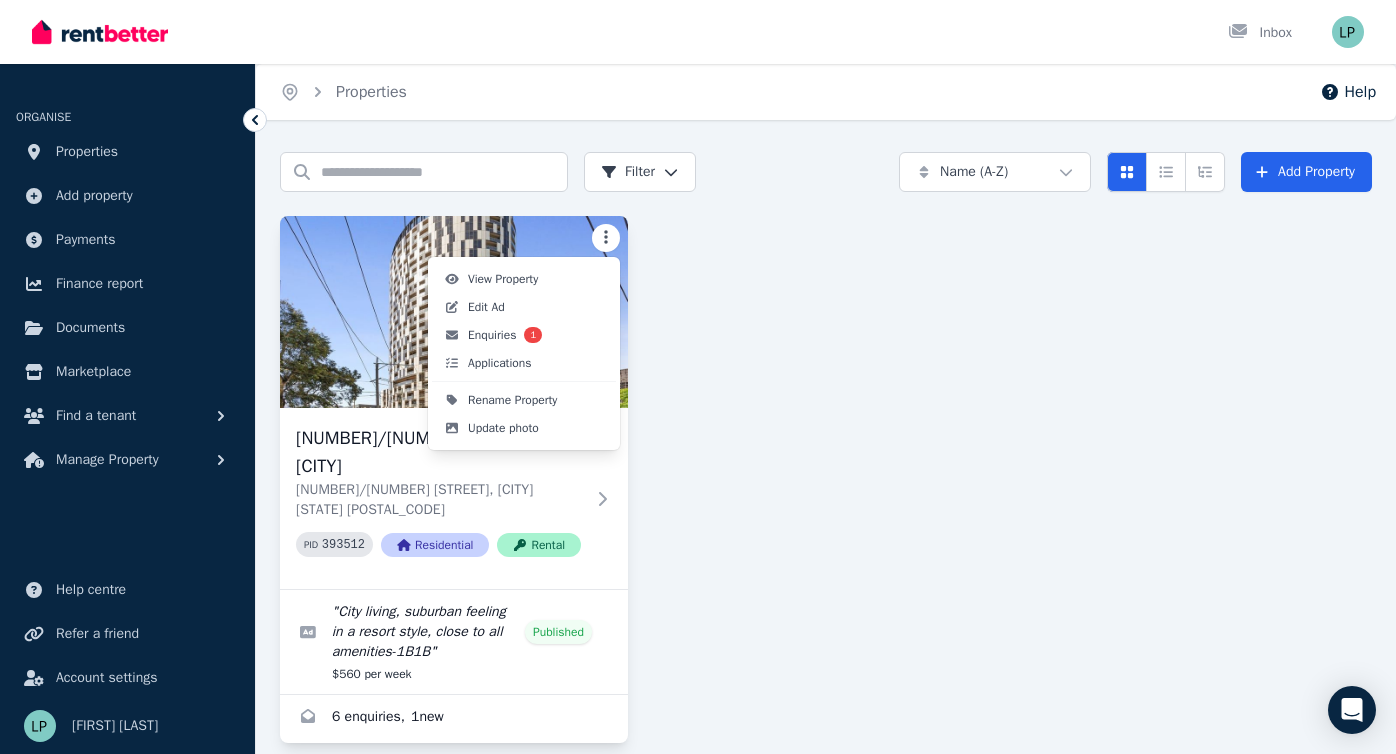 click on "Open main menu Inbox Open user menu ORGANISE Properties Add property Payments Finance report Documents Marketplace Find a tenant Manage Property Help centre Refer a friend Account settings Your profile [FIRST] [LAST] Home Properties Help Search properties Filter Name (A-Z) Add Property [NUMBER]/[NUMBER] [STREET], [CITY] [NUMBER]/[NUMBER] [STREET], [CITY] [STATE] [POSTAL_CODE] PID 393512 Residential Rental " City living, suburban feeling in a resort style, close to all amenities-1B1B " Published $560 per week 6 enquiries , 1 new /portal
View Property Edit Ad Enquiries 1 Applications Rename Property Update photo" at bounding box center (698, 377) 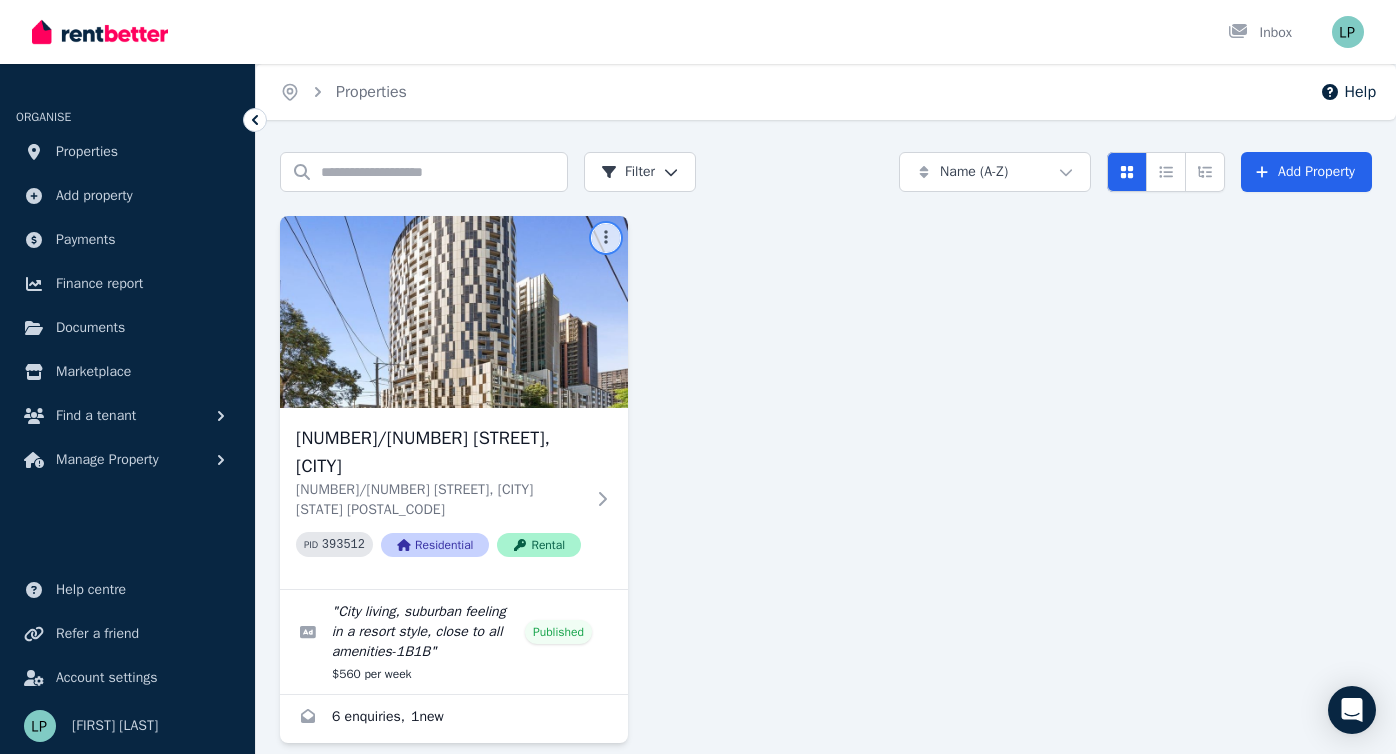 click on "Open main menu Inbox Open user menu ORGANISE Properties Add property Payments Finance report Documents Marketplace Find a tenant Manage Property Help centre Refer a friend Account settings Your profile [FIRST] [LAST] Home Properties Help Search properties Filter Name (A-Z) Add Property [NUMBER]/[NUMBER] [STREET], [CITY] [NUMBER]/[NUMBER] [STREET], [CITY] [STATE] [POSTAL_CODE] PID 393512 Residential Rental " City living, suburban feeling in a resort style, close to all amenities-1B1B " Published $560 per week 6 enquiries , 1 new /portal" at bounding box center (698, 377) 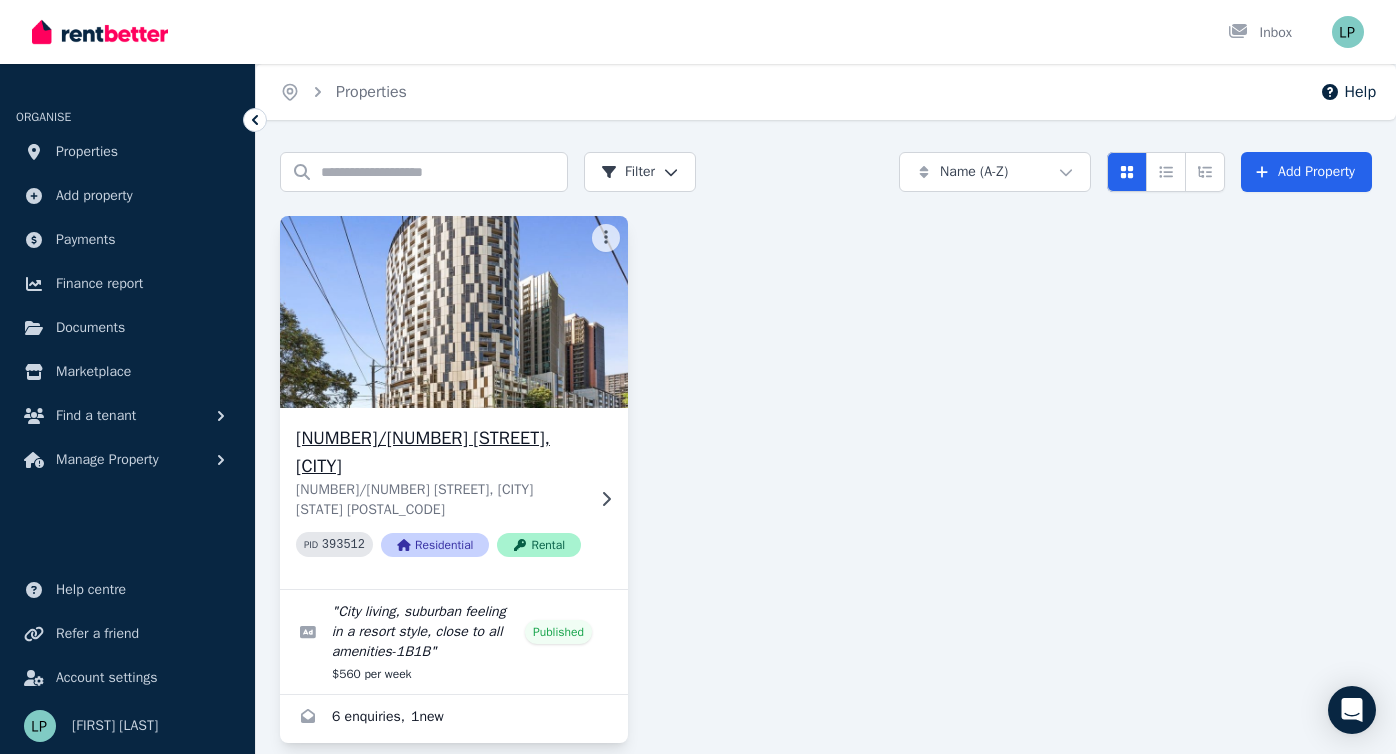 click at bounding box center [453, 312] 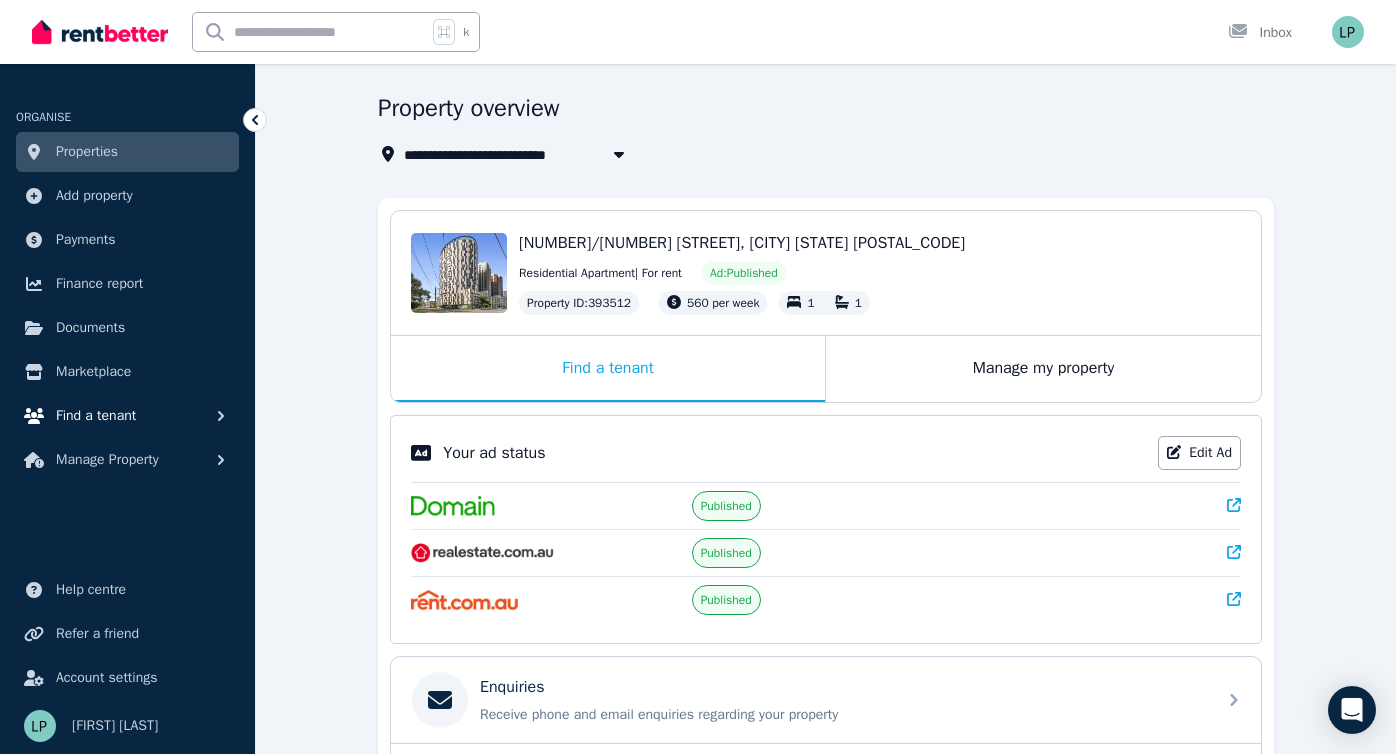 scroll, scrollTop: 67, scrollLeft: 0, axis: vertical 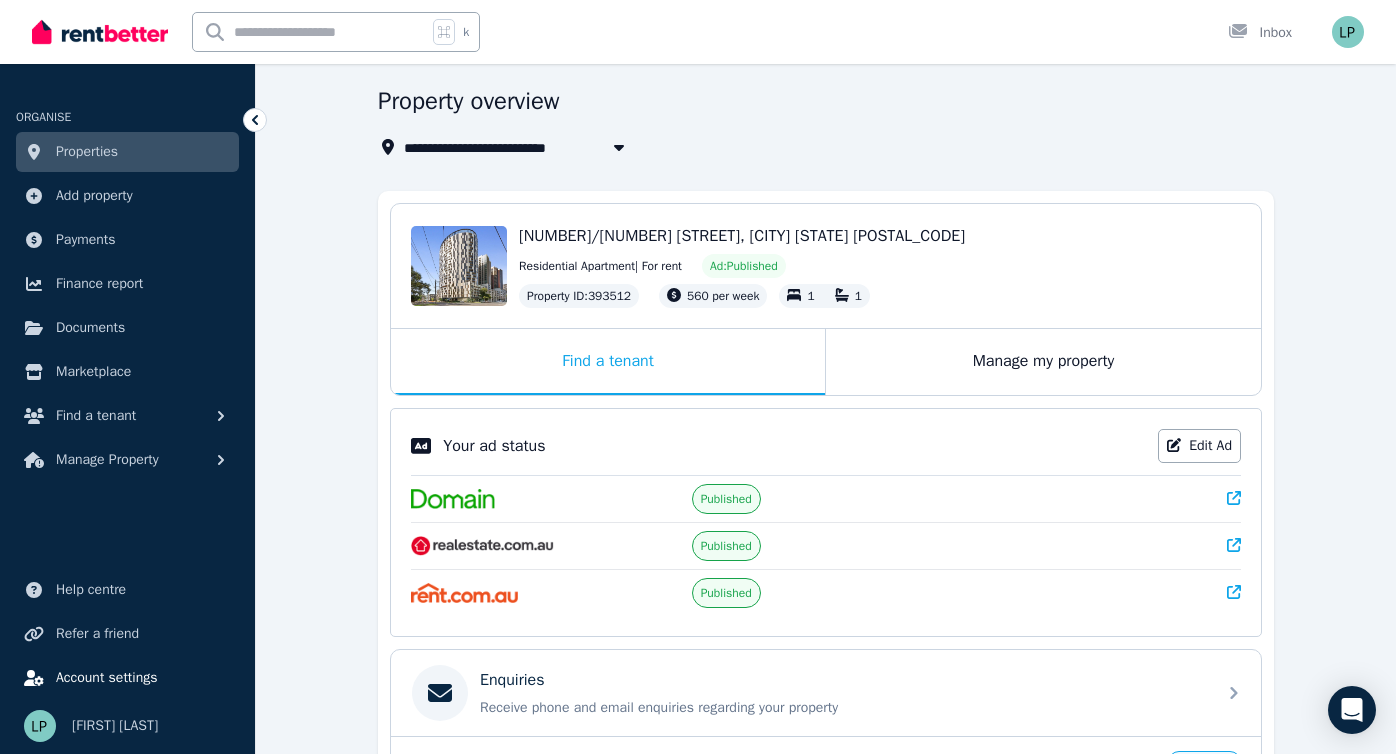 click on "Account settings" at bounding box center (127, 678) 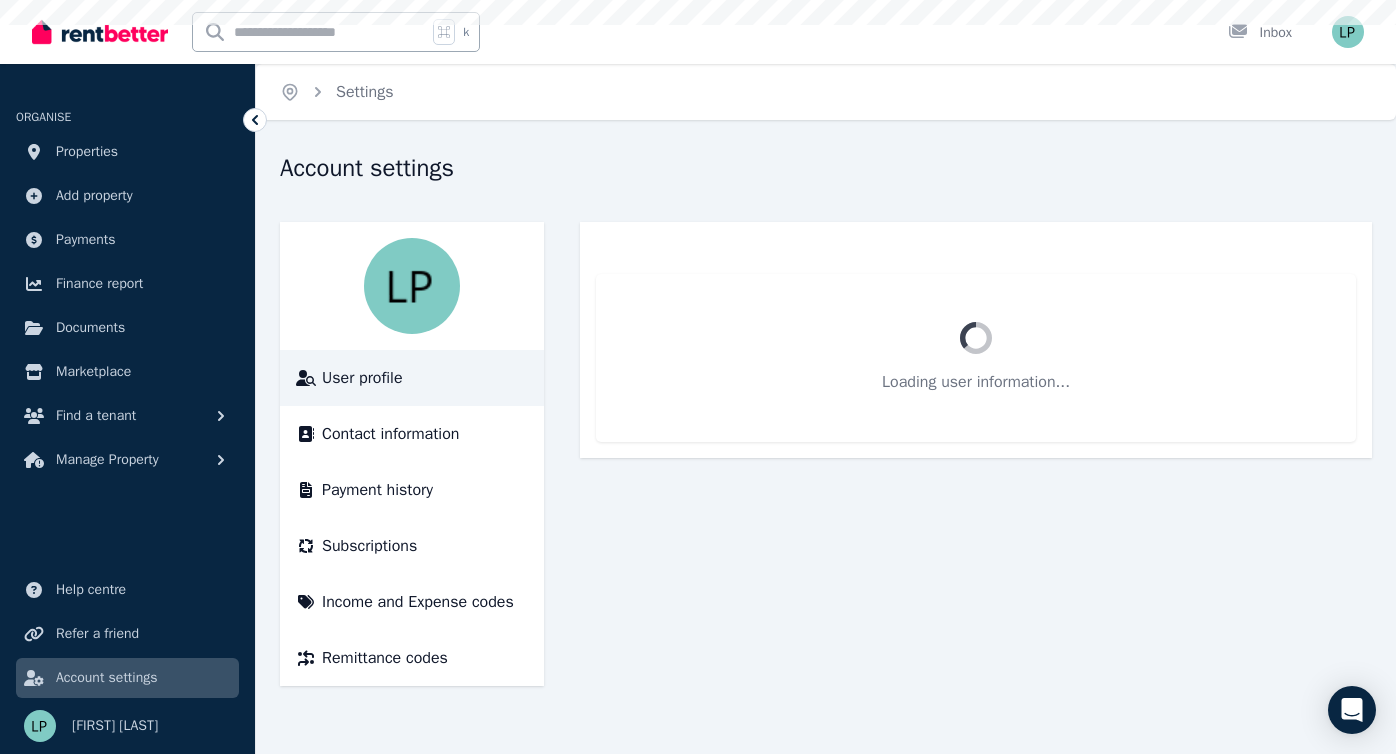 scroll, scrollTop: 0, scrollLeft: 0, axis: both 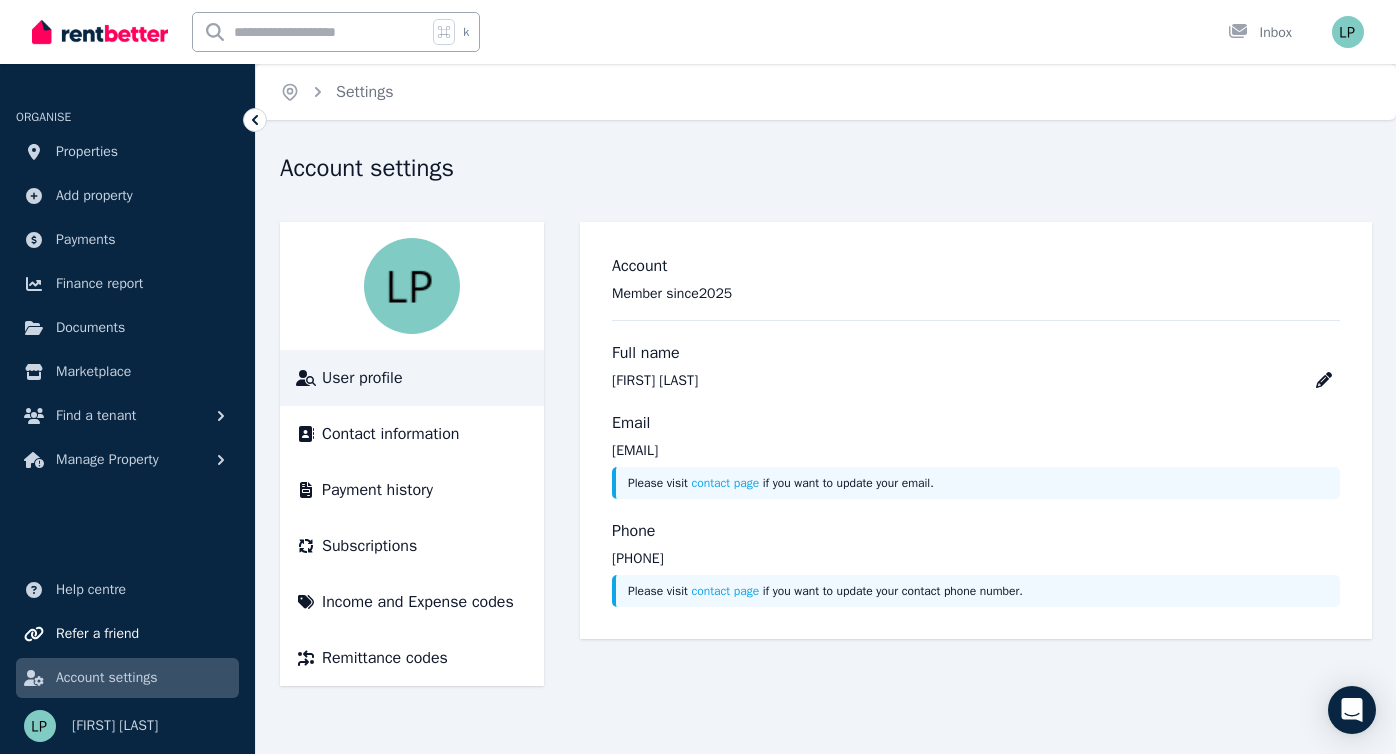 click on "Refer a friend" at bounding box center [97, 634] 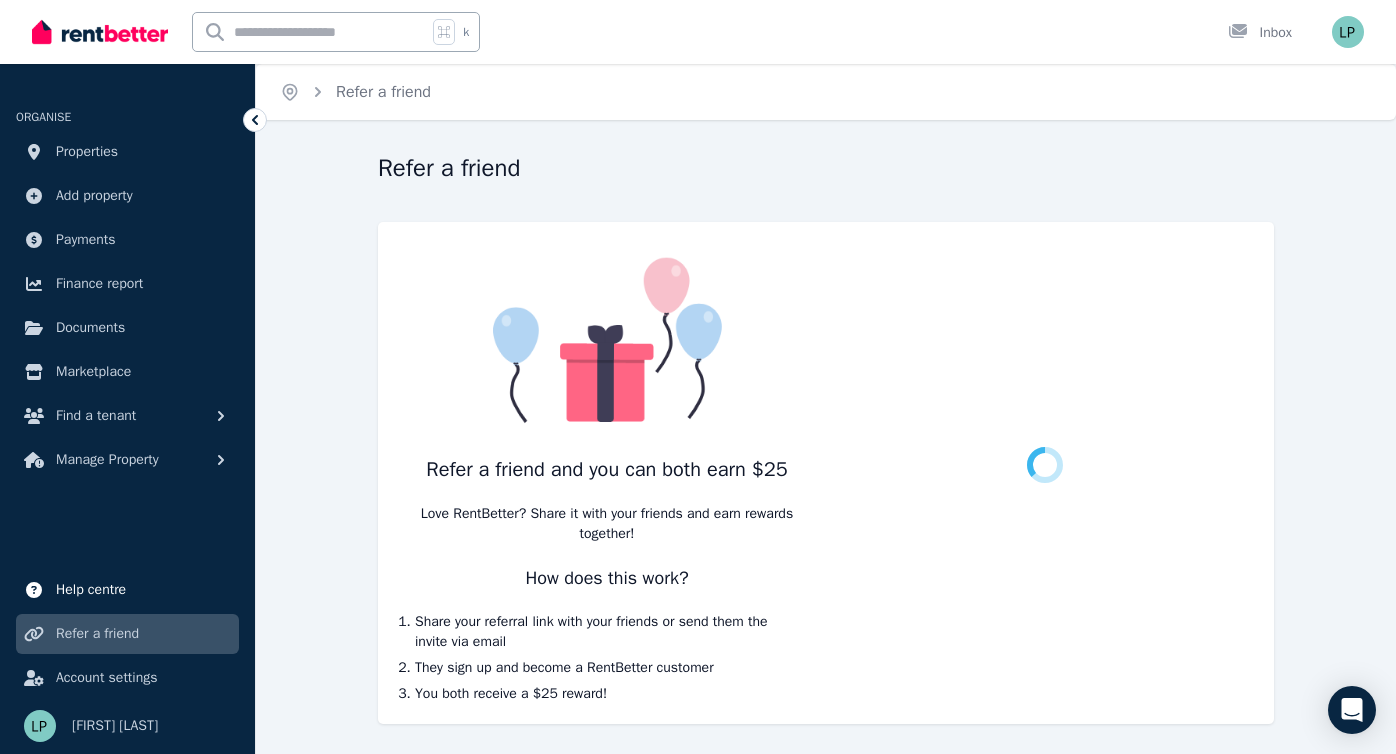 click on "Help centre" at bounding box center (91, 590) 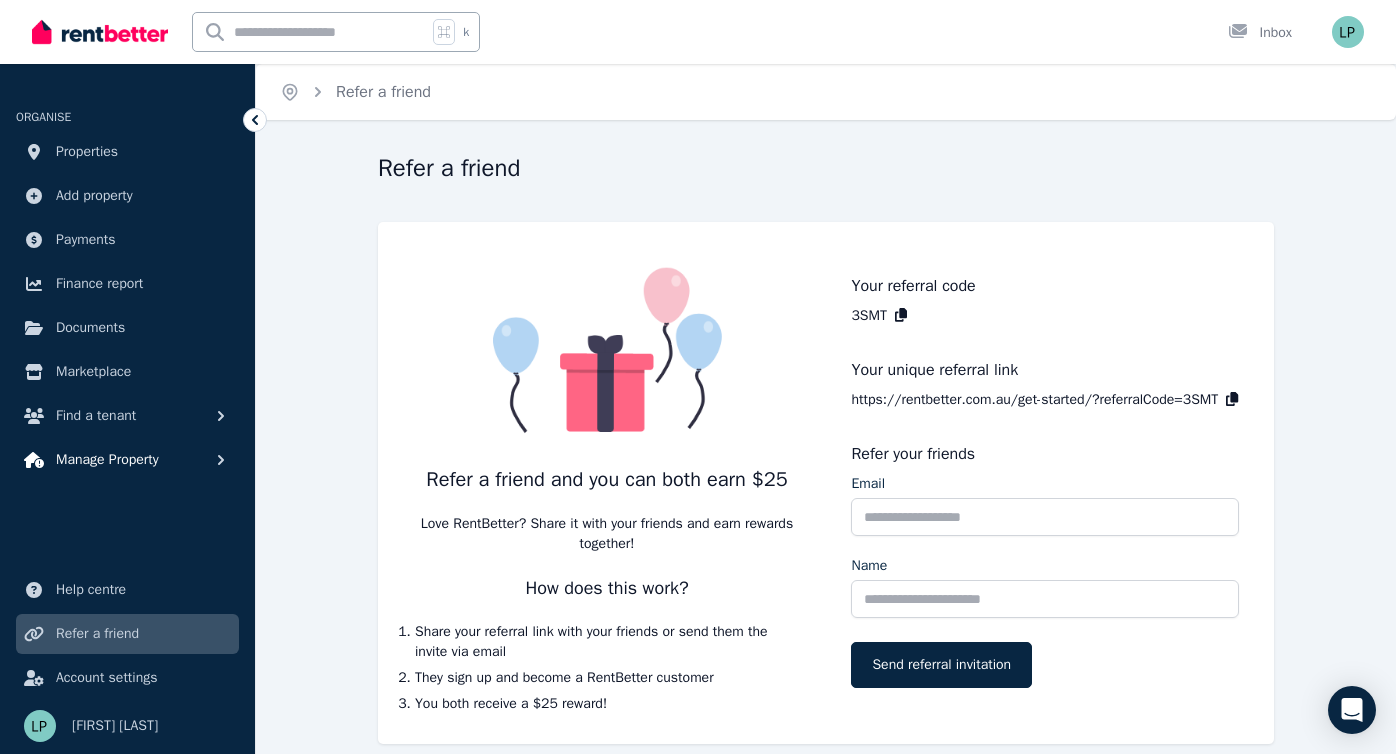click 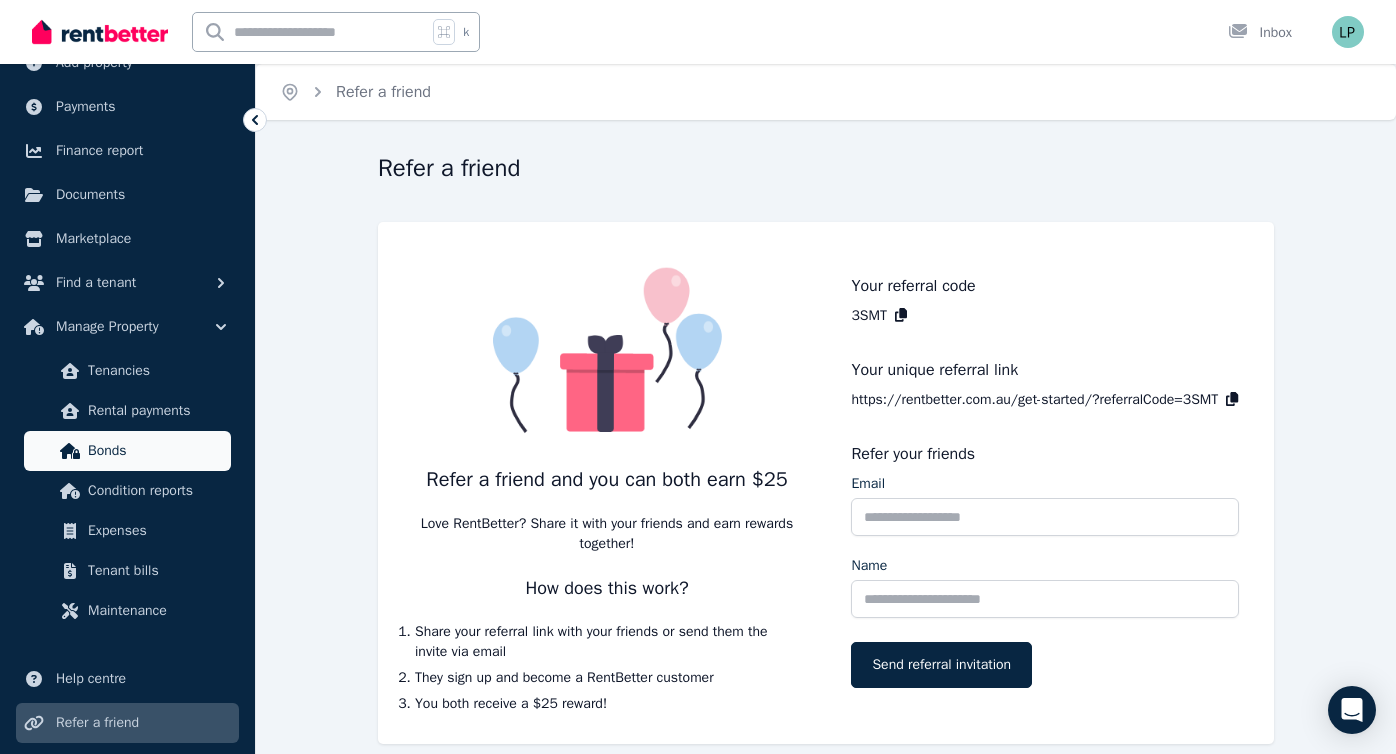scroll, scrollTop: 102, scrollLeft: 0, axis: vertical 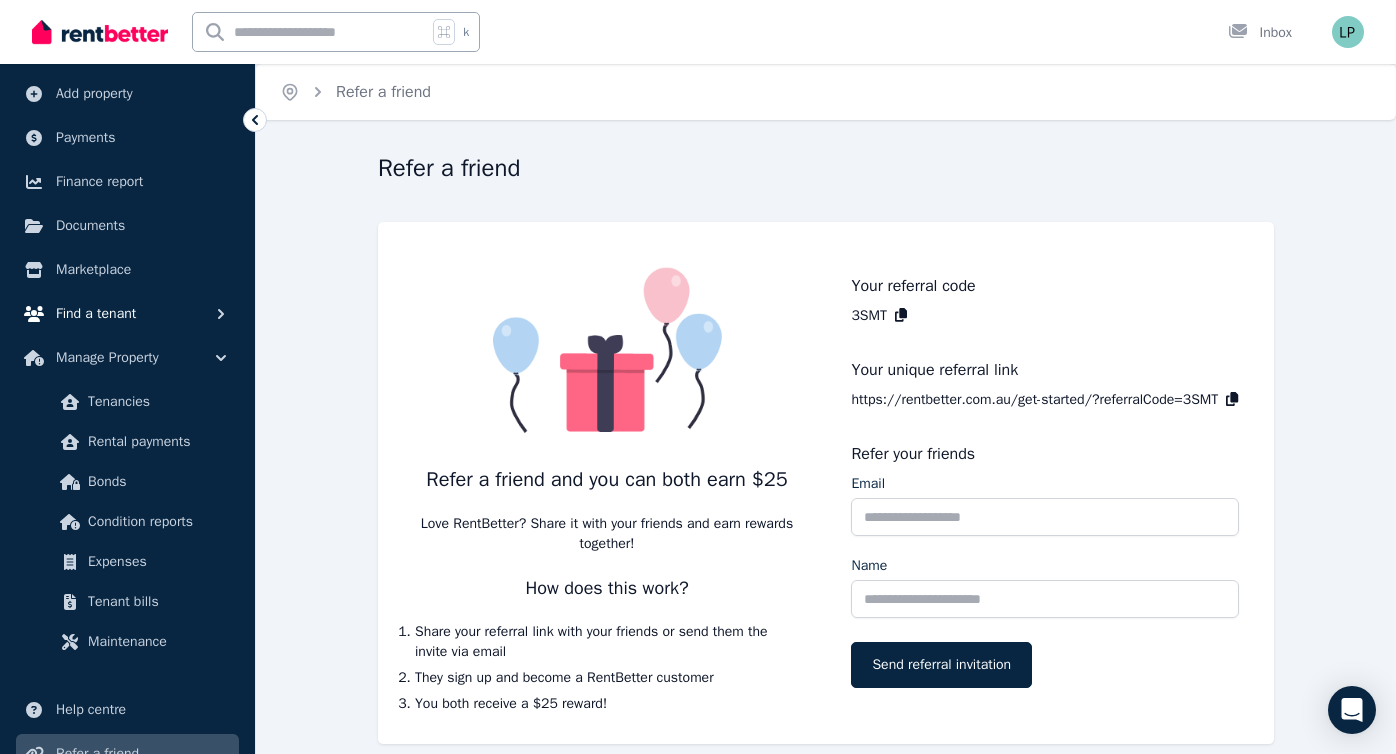 click 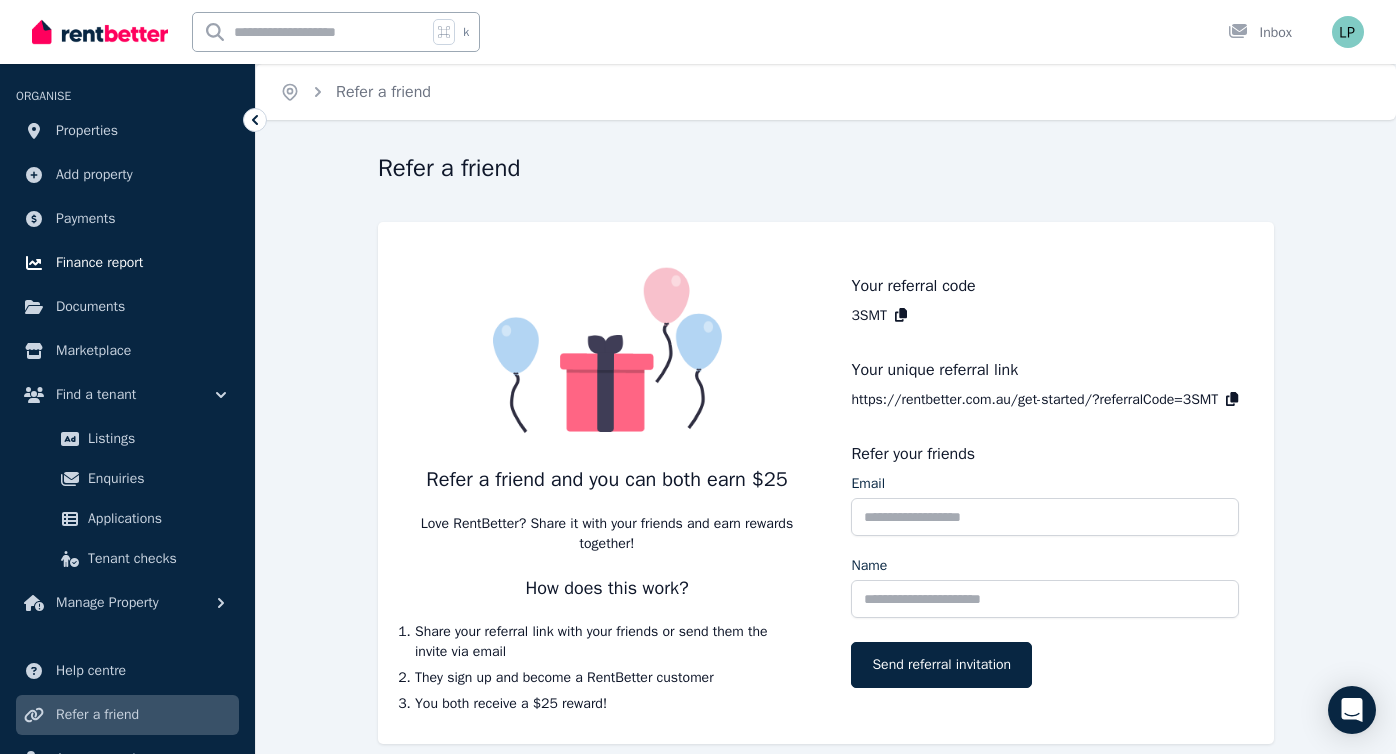 scroll, scrollTop: 0, scrollLeft: 0, axis: both 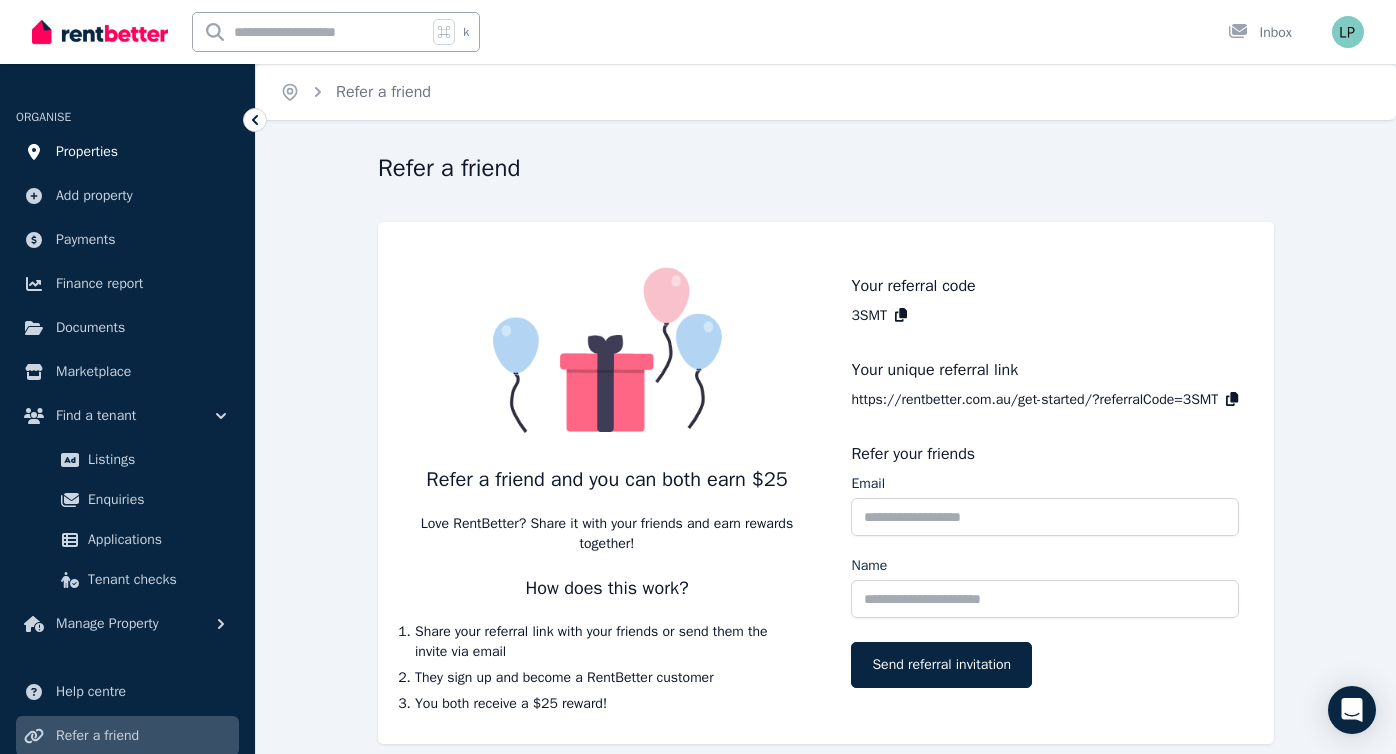 click on "Properties" at bounding box center [87, 152] 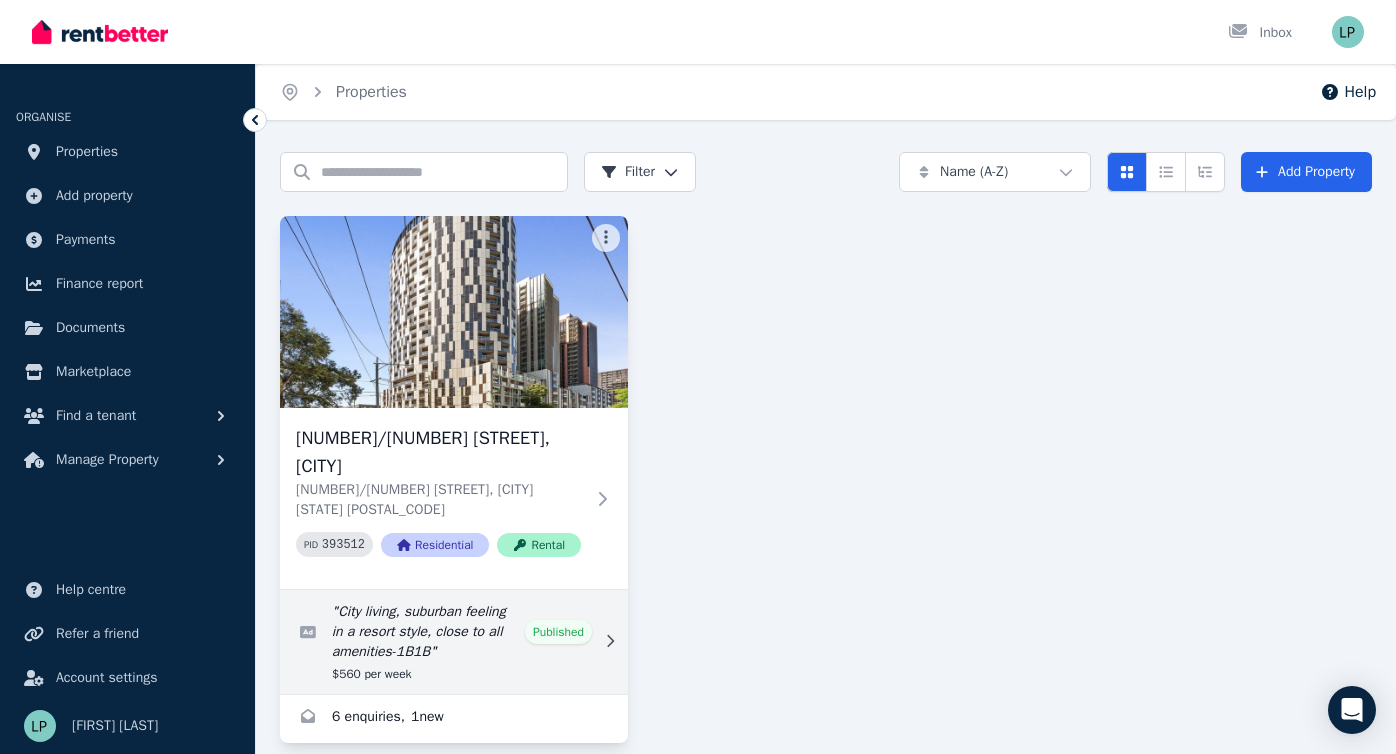 click at bounding box center [454, 642] 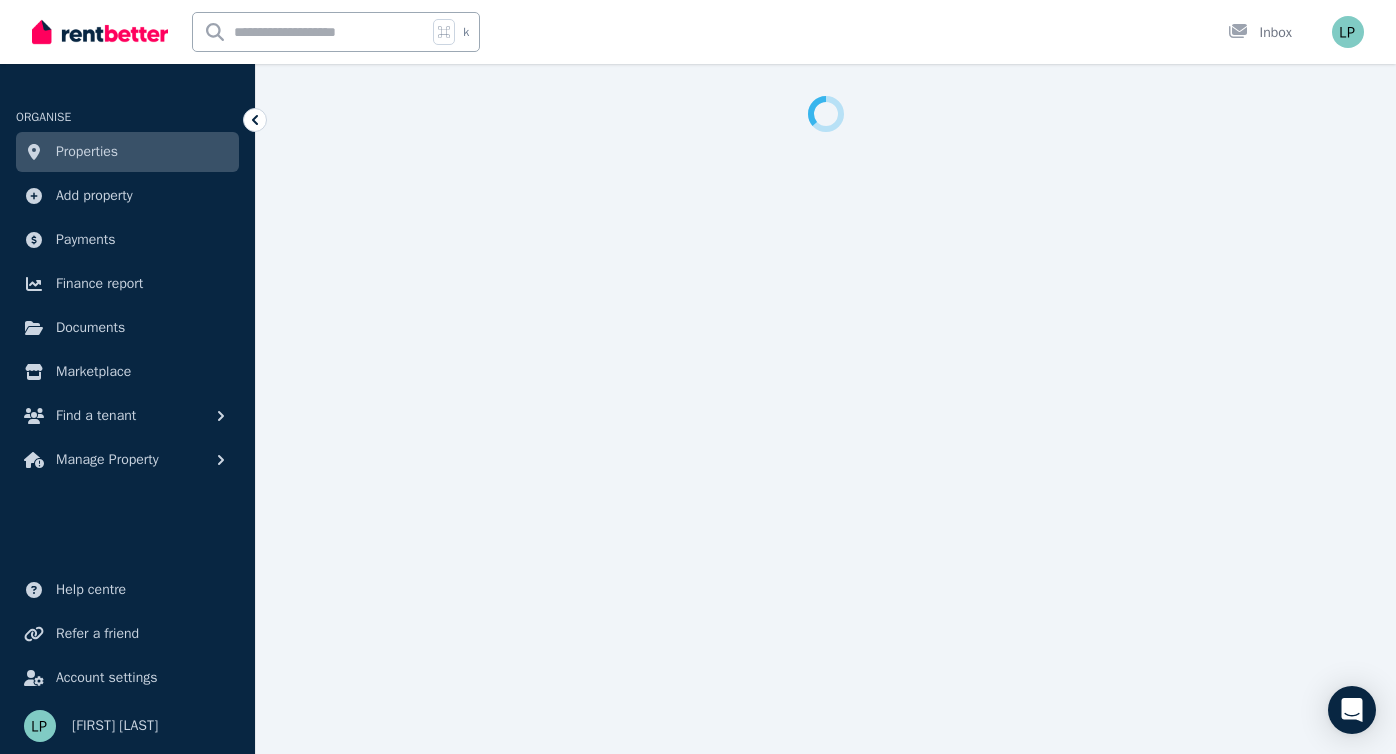 select on "**********" 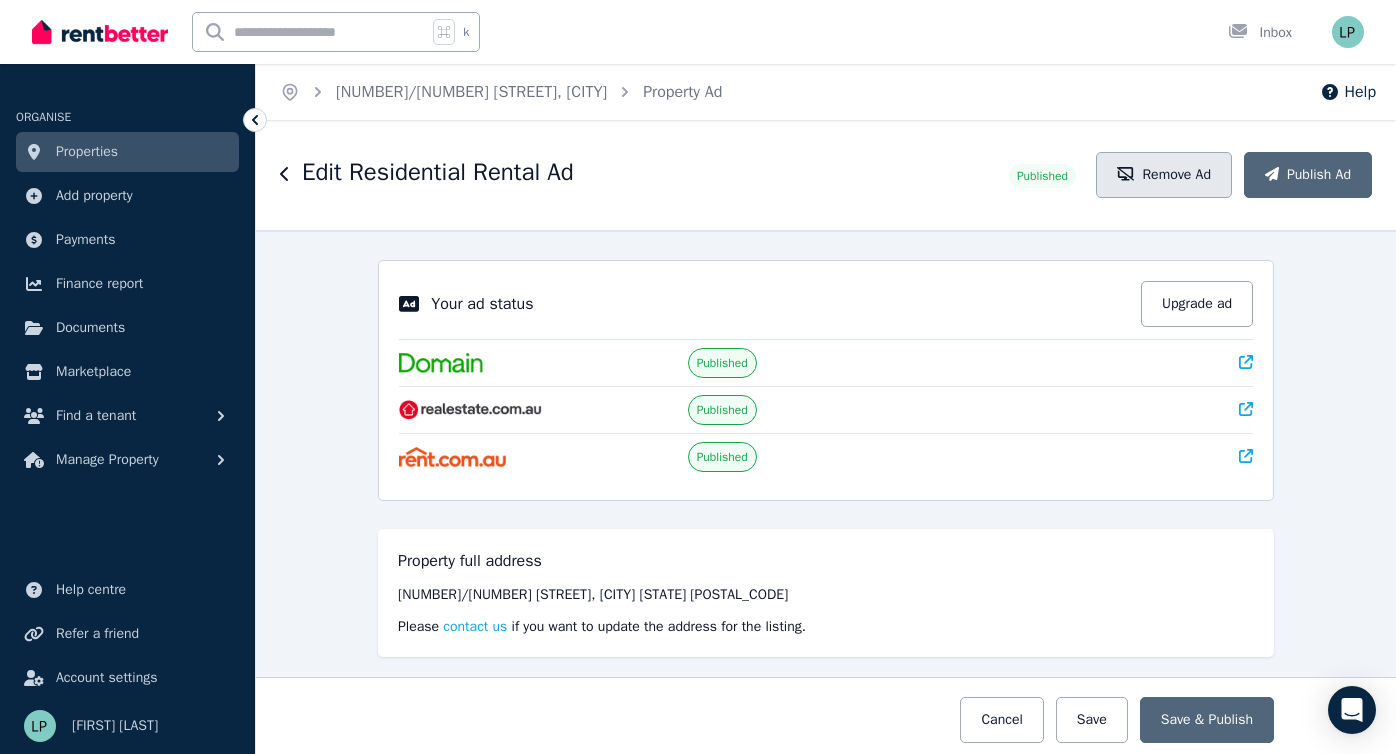 click on "Remove Ad" at bounding box center [1164, 175] 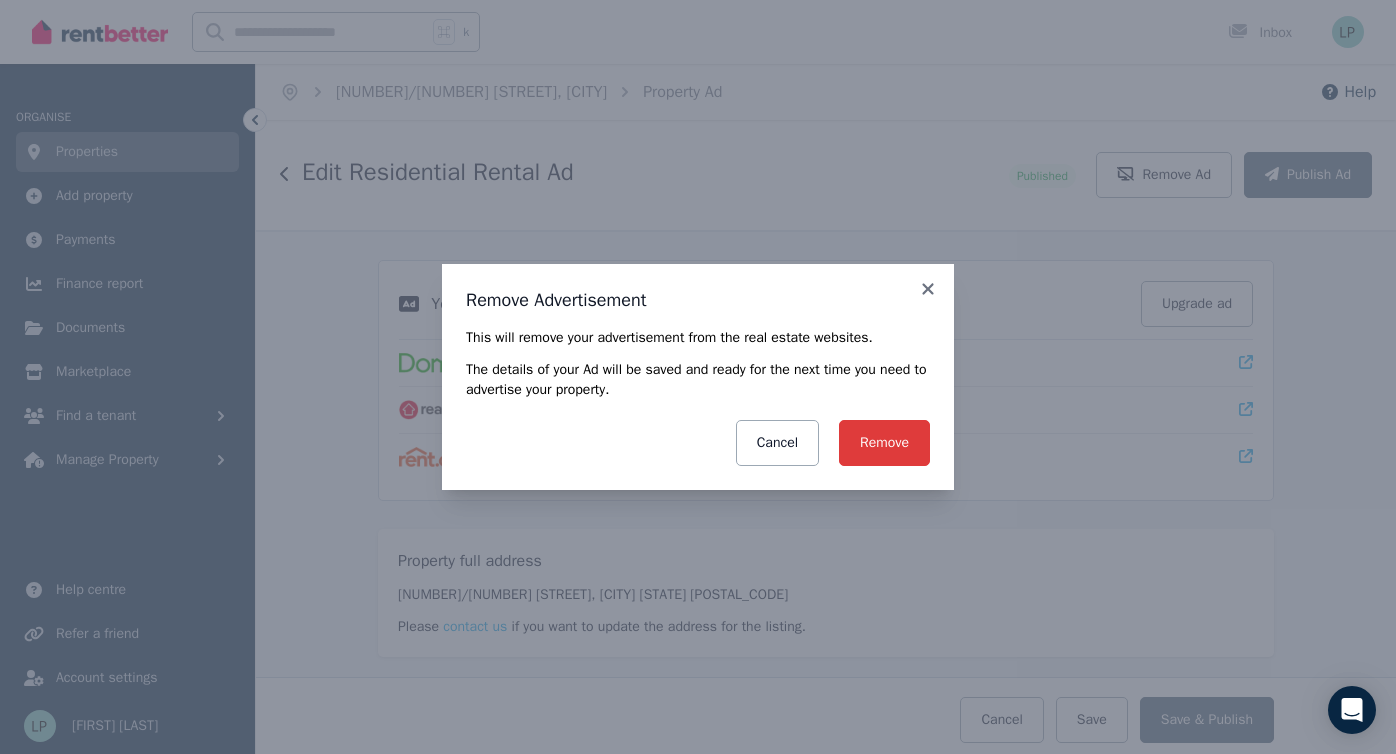 click on "Remove" at bounding box center [884, 443] 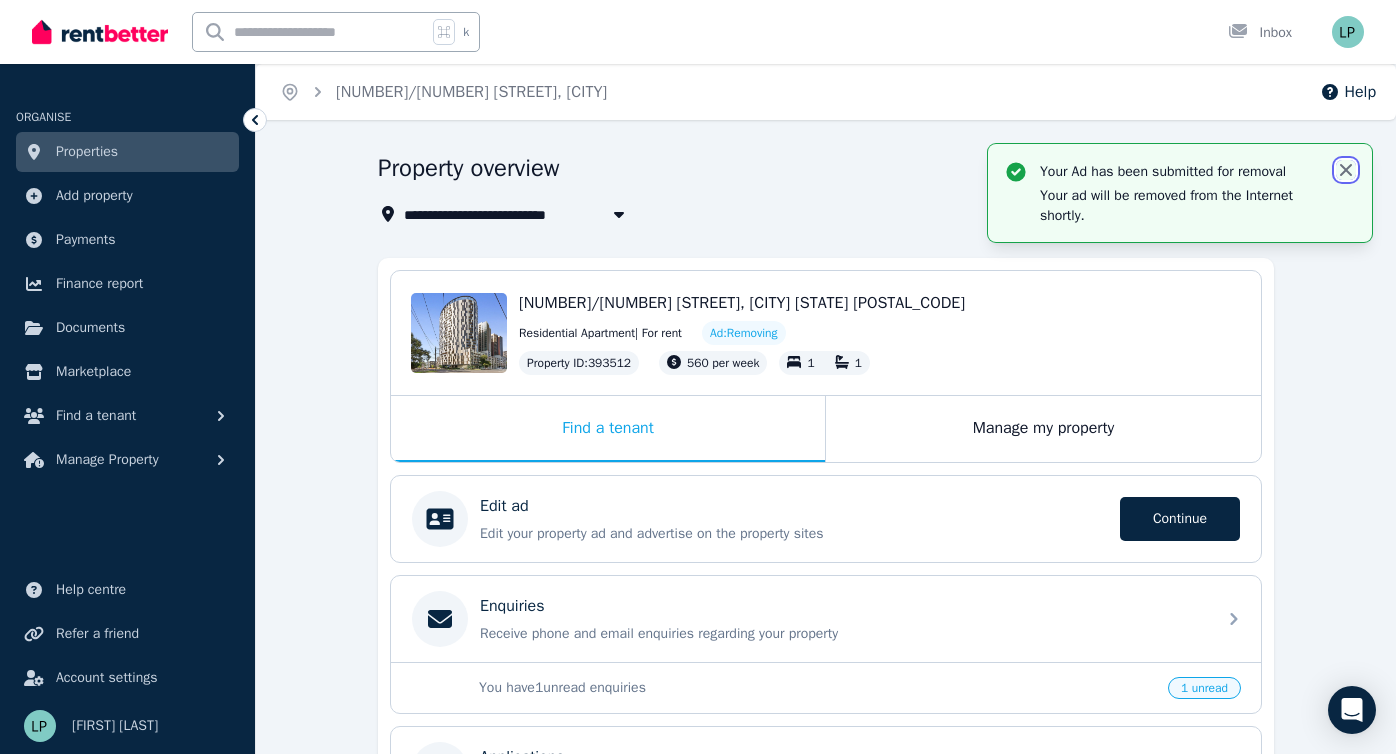 click 